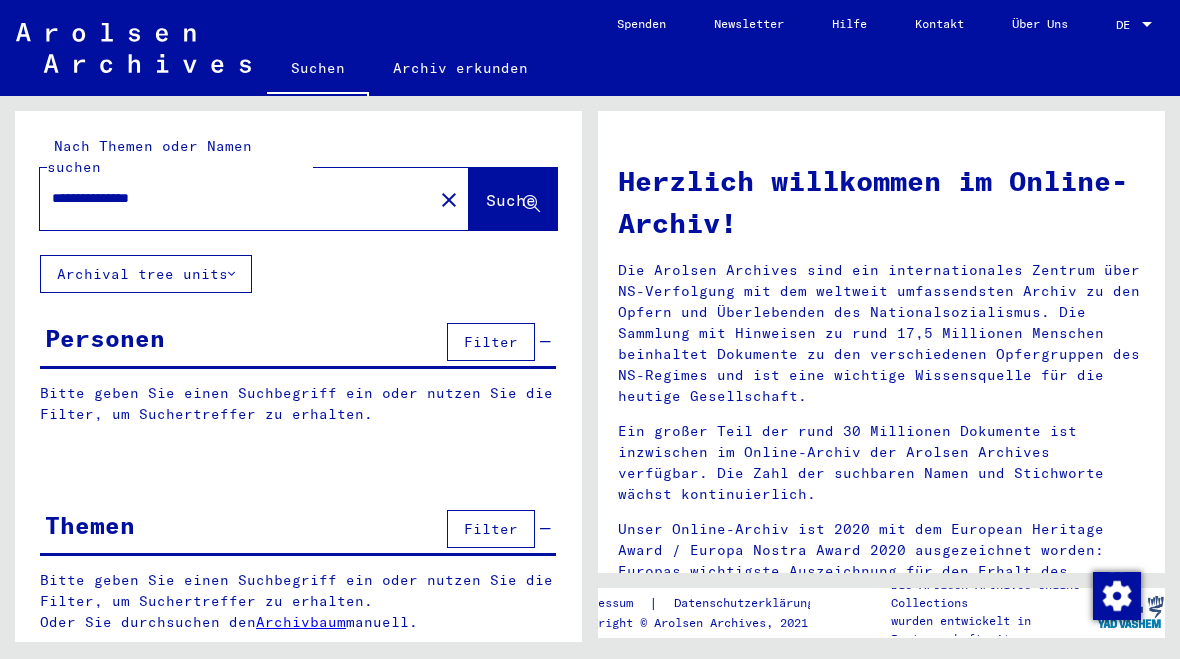 scroll, scrollTop: 0, scrollLeft: 0, axis: both 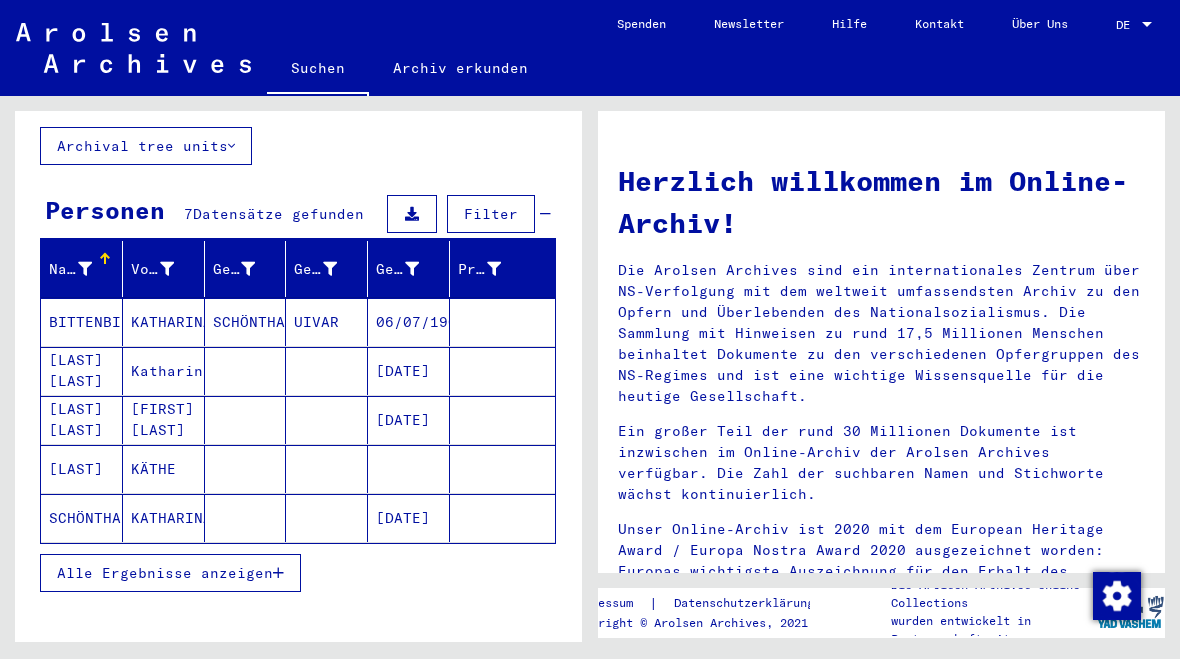 click on "KATHARINA" 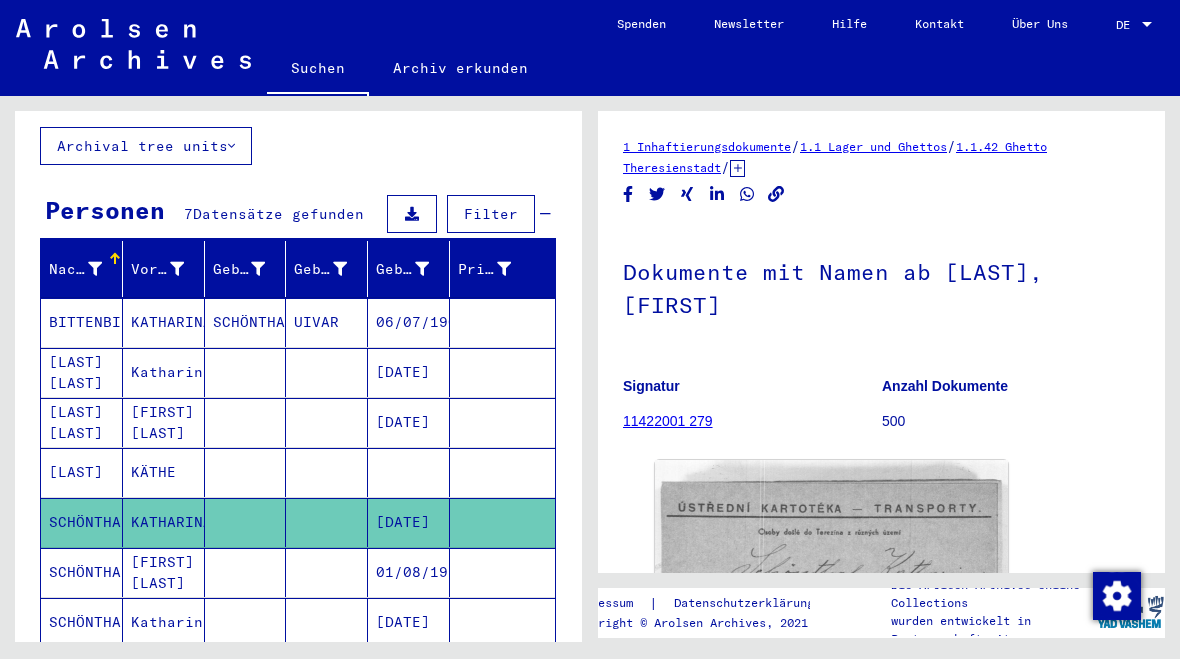 scroll, scrollTop: 0, scrollLeft: 0, axis: both 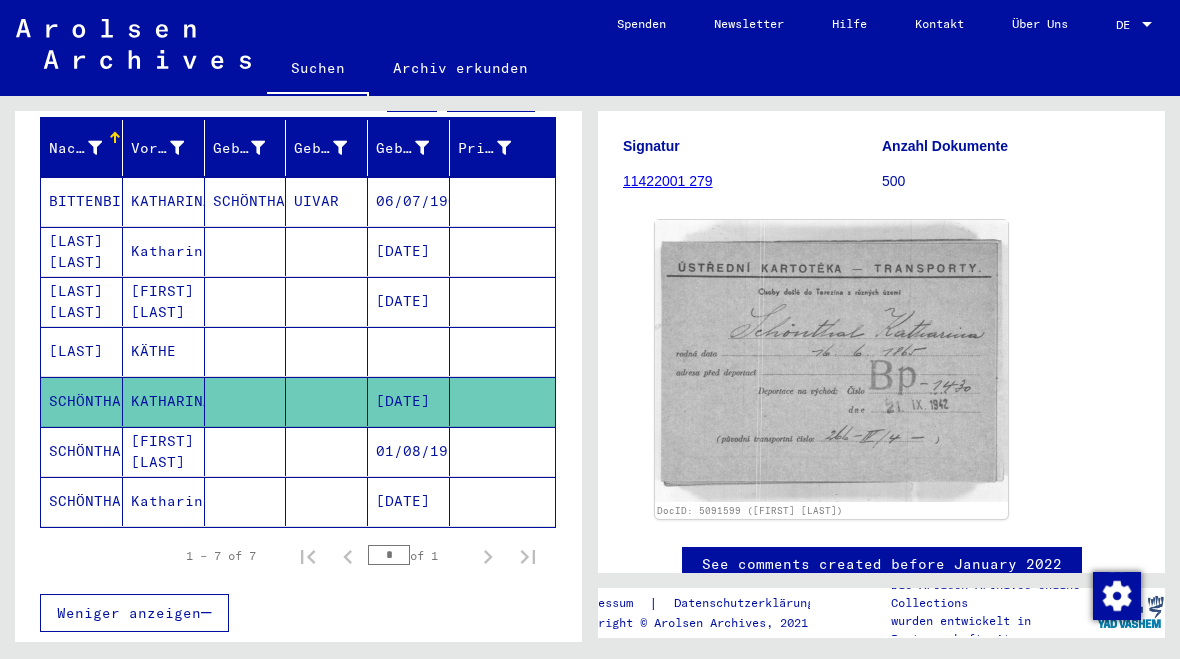 click on "Katharina" 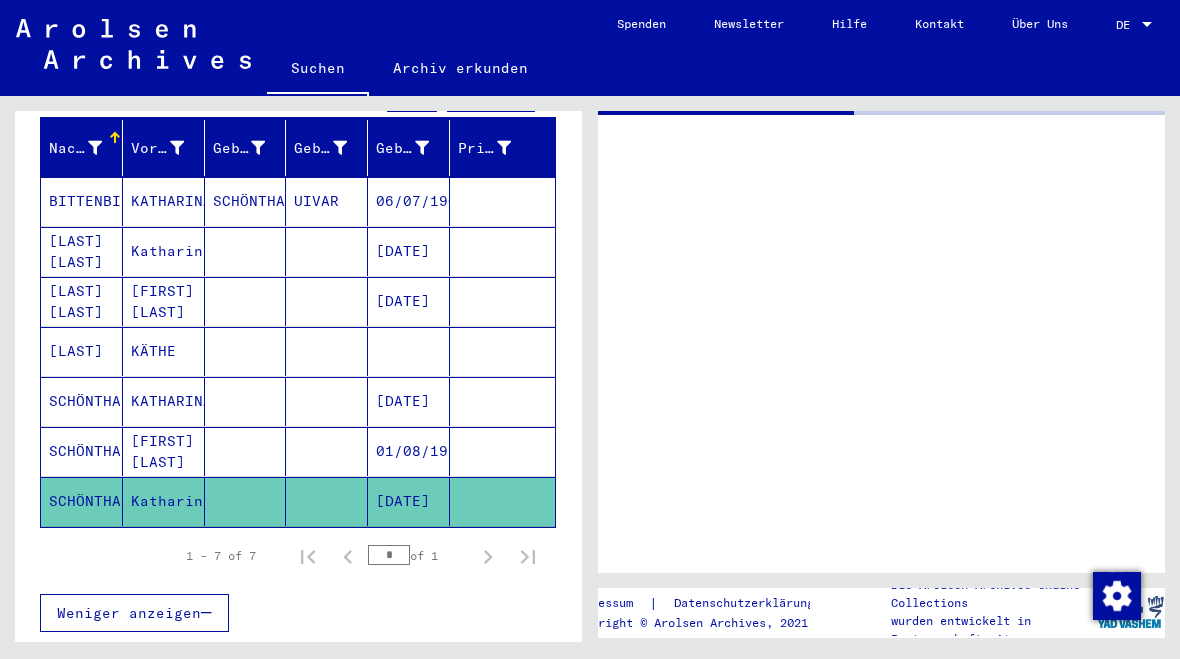 scroll, scrollTop: 0, scrollLeft: 0, axis: both 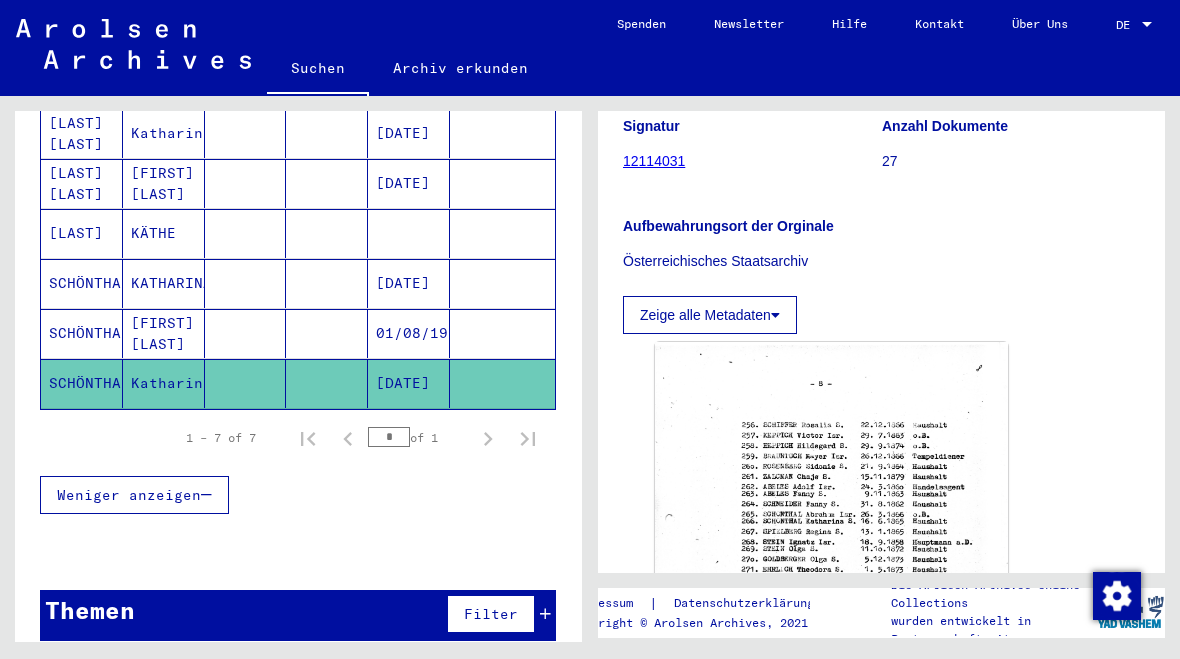 click at bounding box center [246, 383] 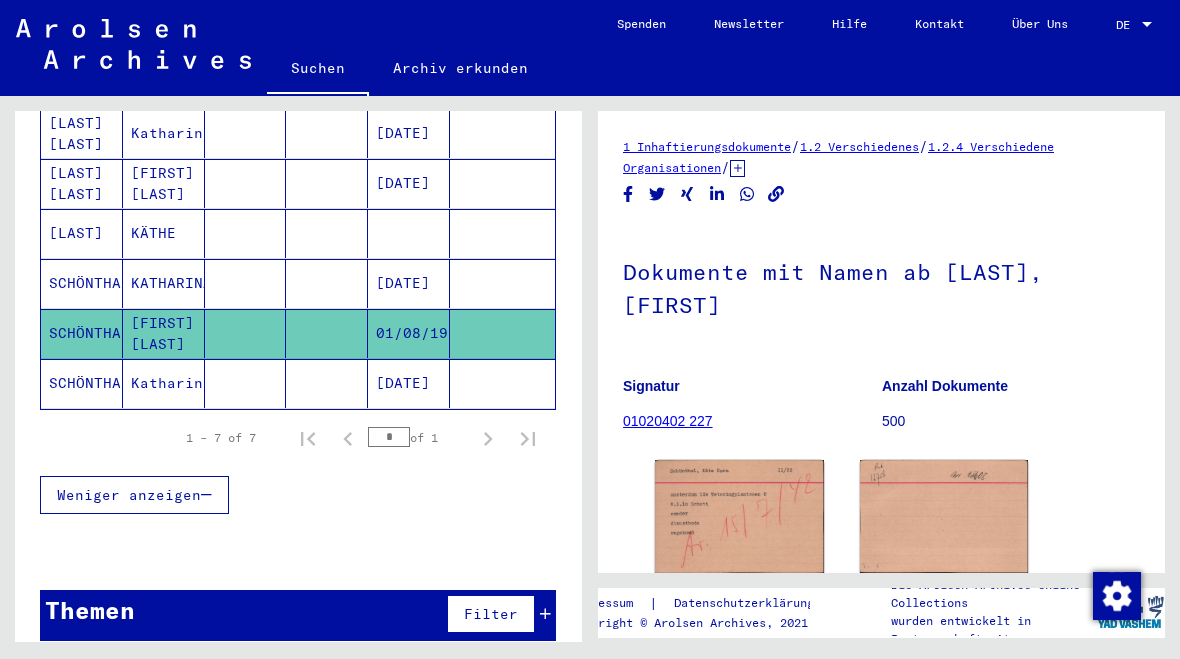 scroll, scrollTop: 0, scrollLeft: 0, axis: both 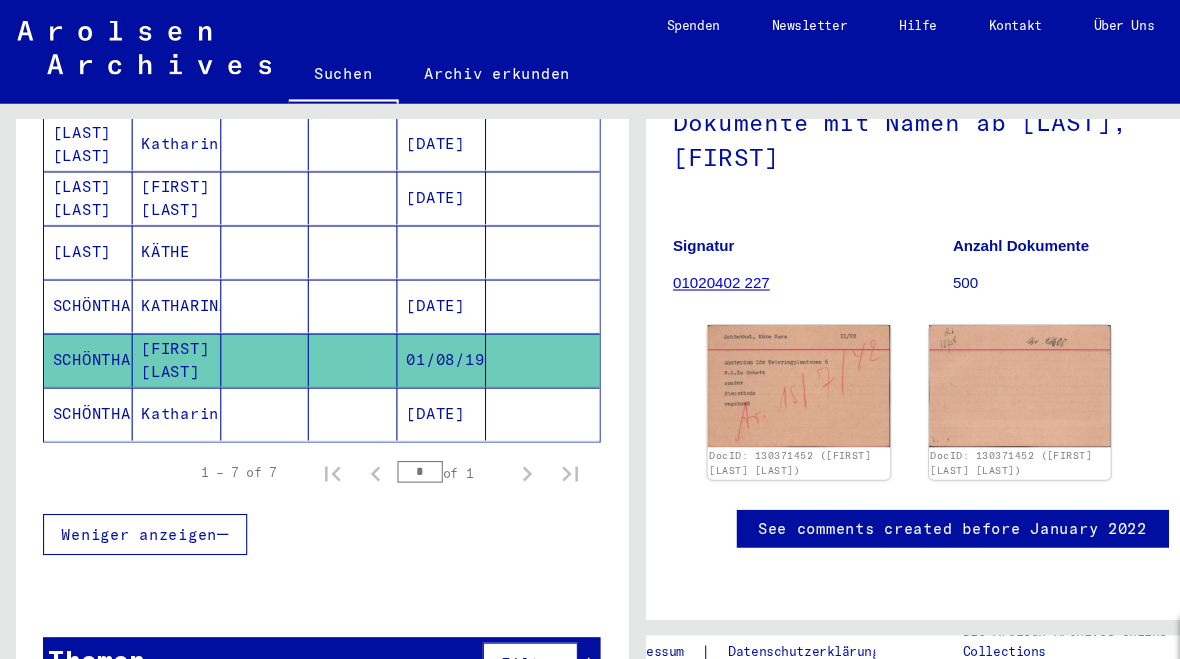 click on "KÄTHE" at bounding box center [164, 283] 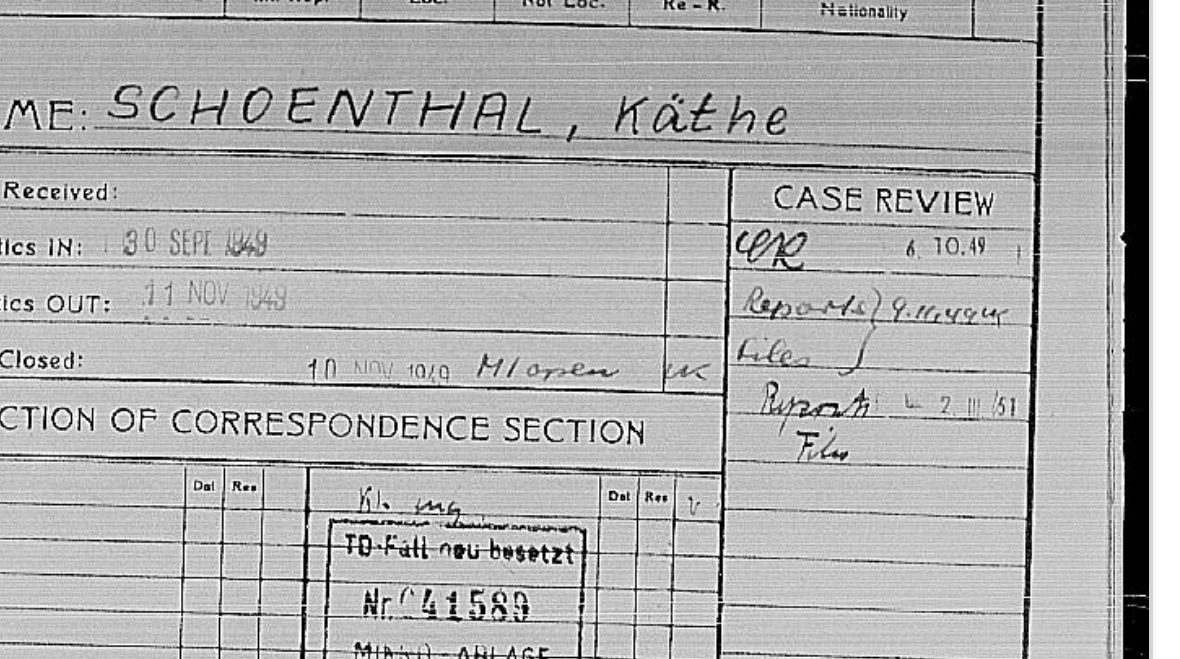 scroll, scrollTop: 246, scrollLeft: 0, axis: vertical 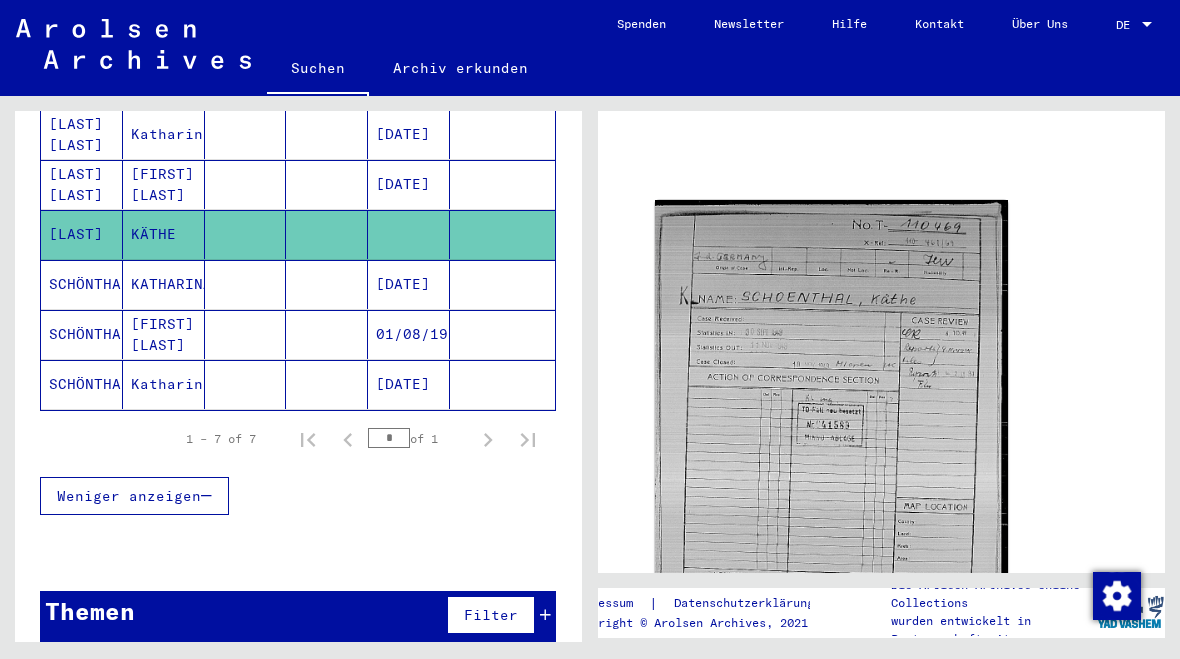 click on "[DATE]" at bounding box center (409, 334) 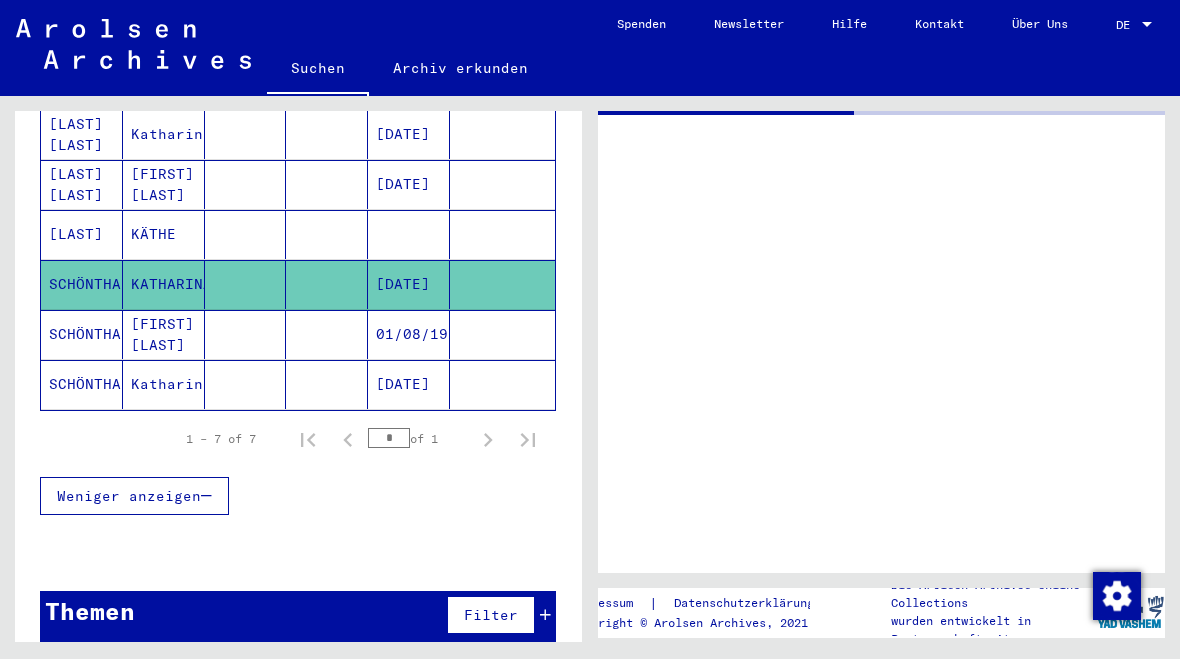 scroll, scrollTop: 0, scrollLeft: 0, axis: both 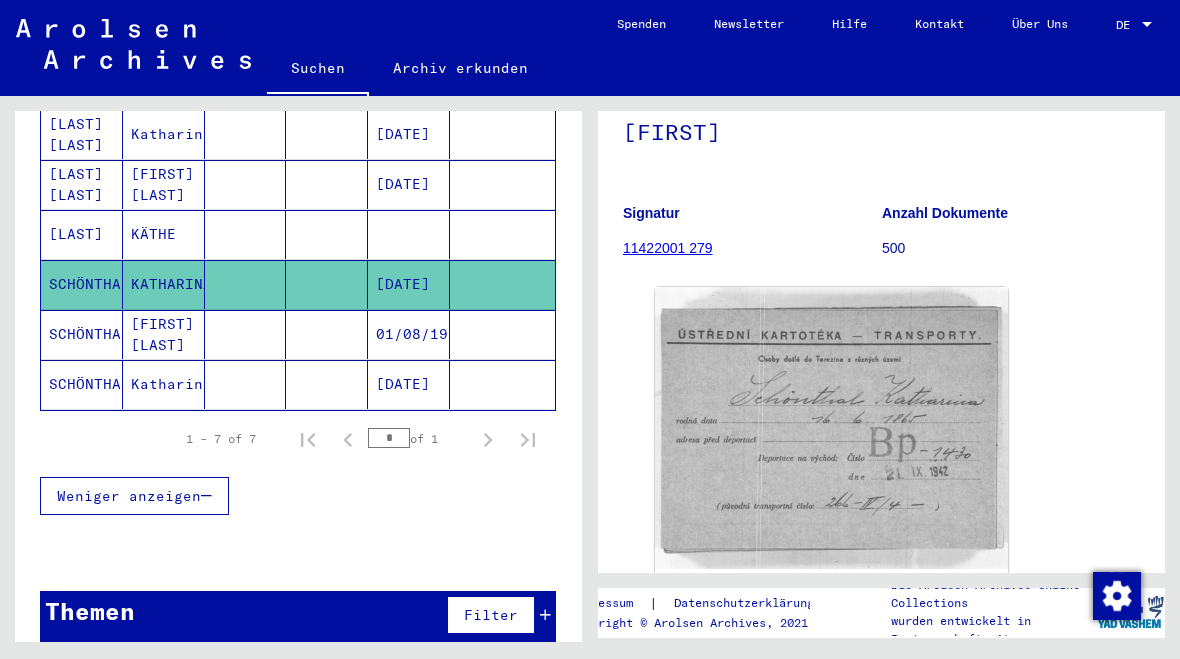 click on "[DATE]" 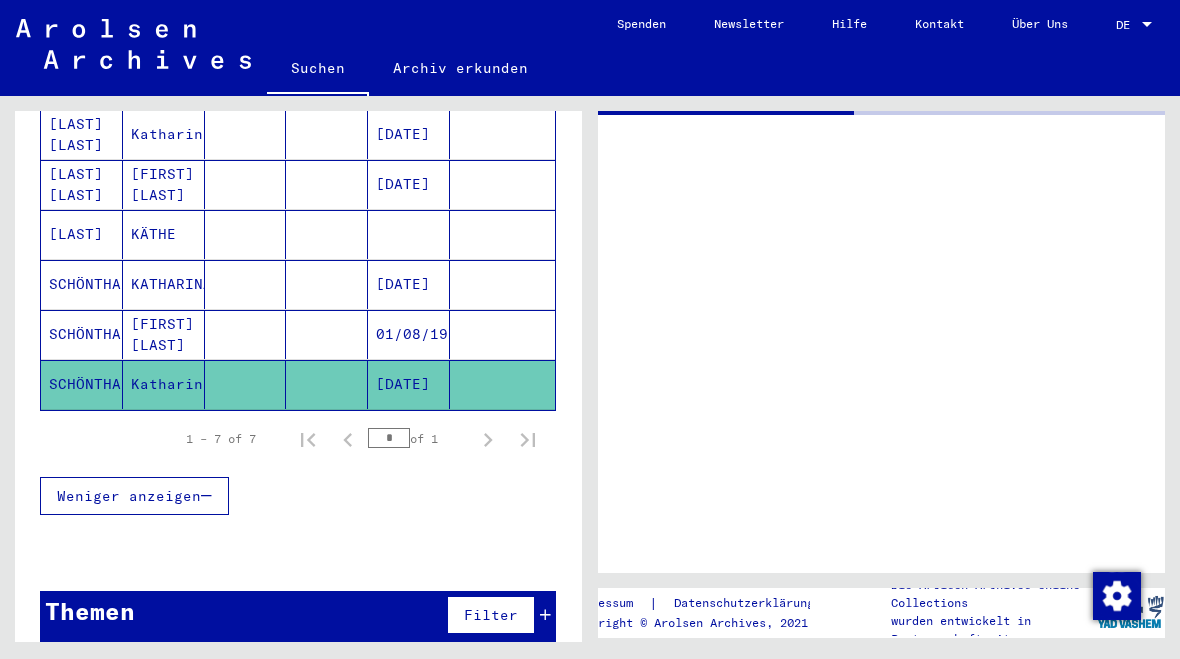 scroll, scrollTop: 0, scrollLeft: 0, axis: both 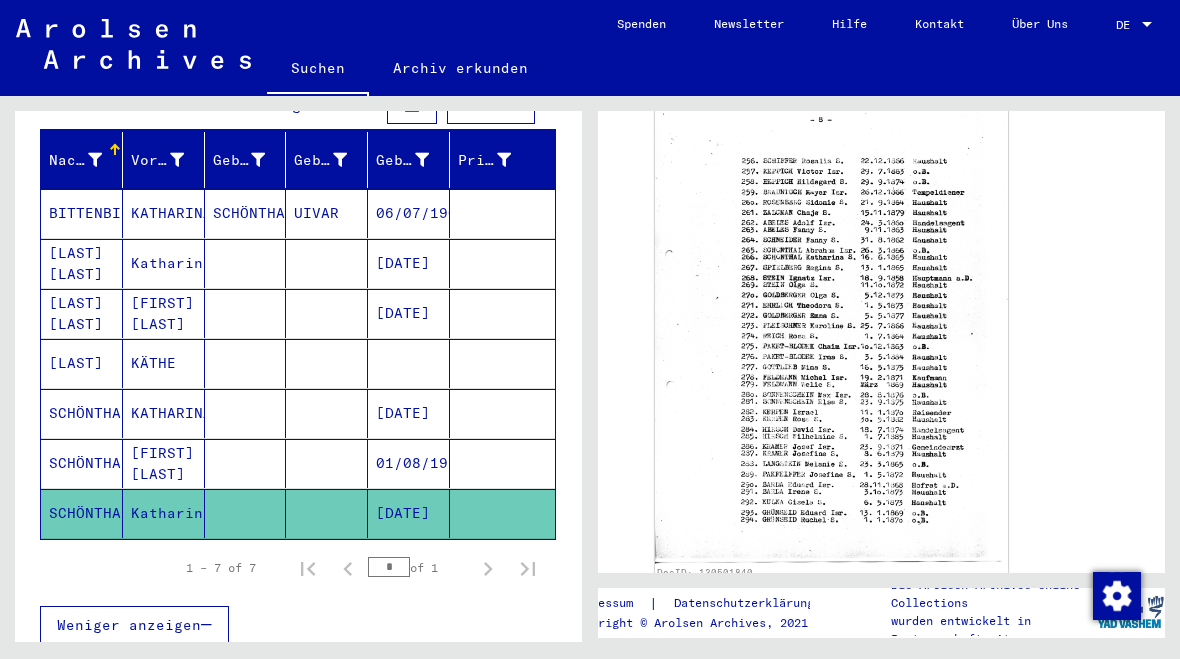 click on "[FIRST] [LAST]" at bounding box center [164, 363] 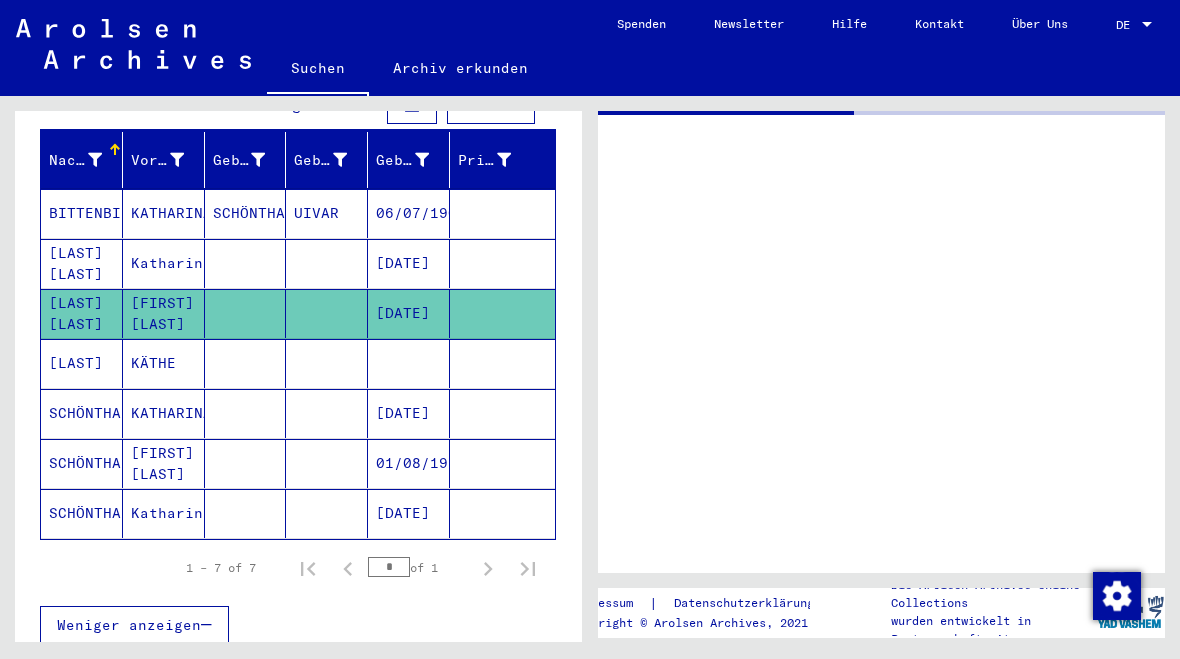 scroll, scrollTop: 0, scrollLeft: 0, axis: both 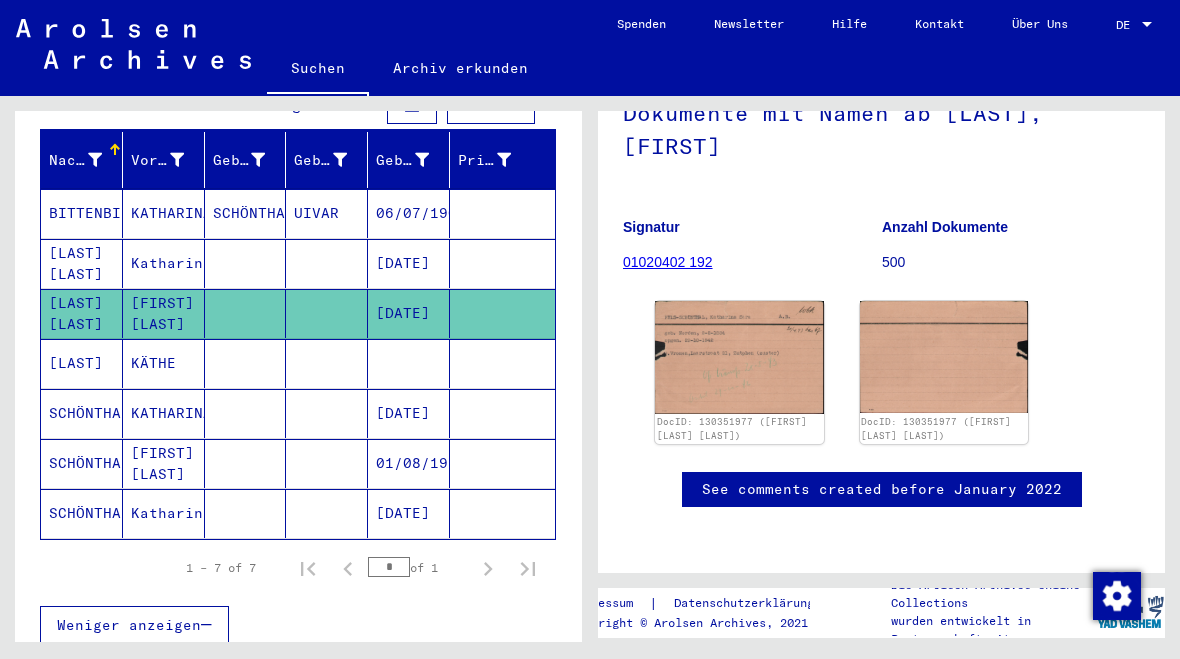 click 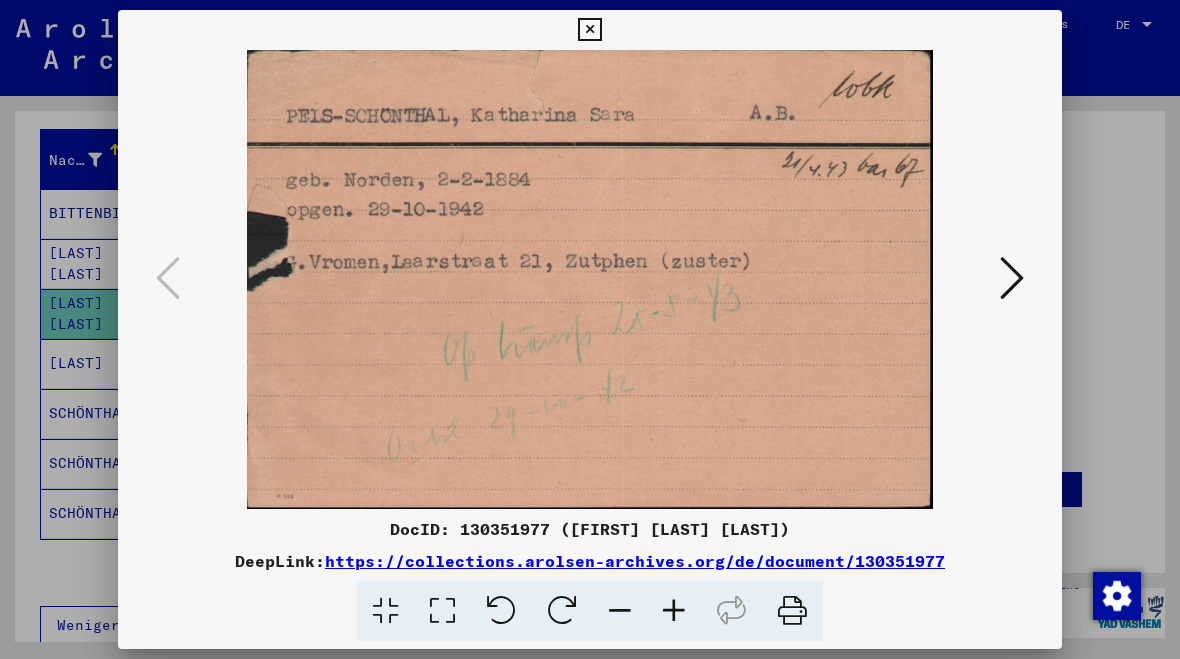 click at bounding box center (589, 30) 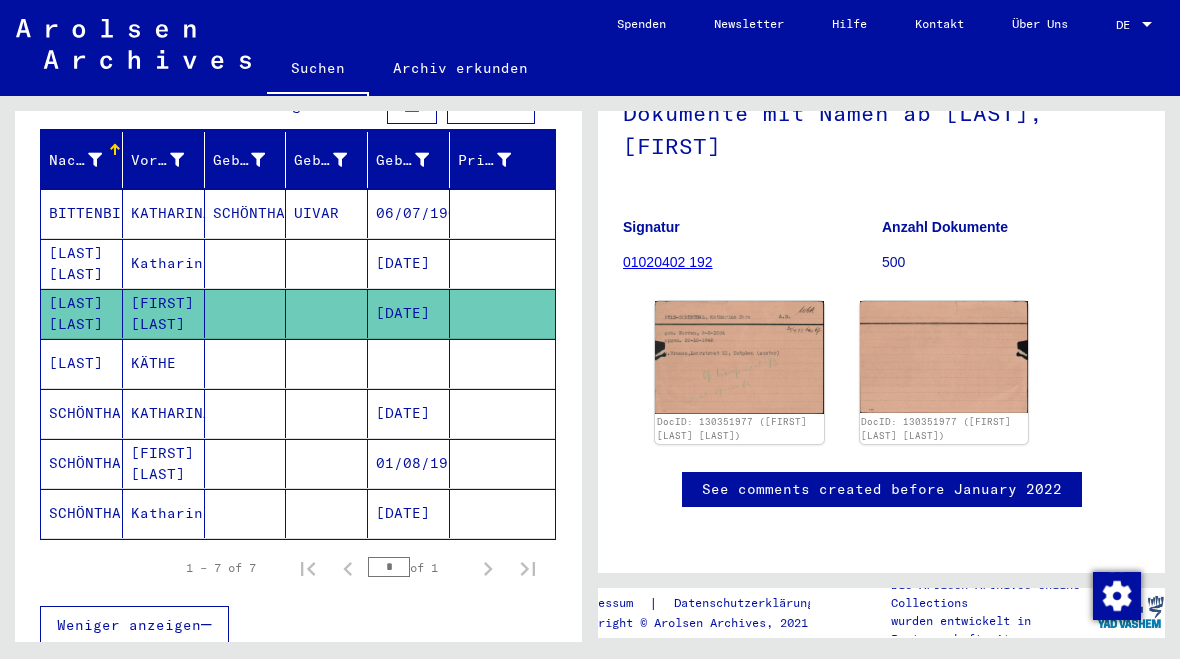 click on "Katharina" at bounding box center (164, 313) 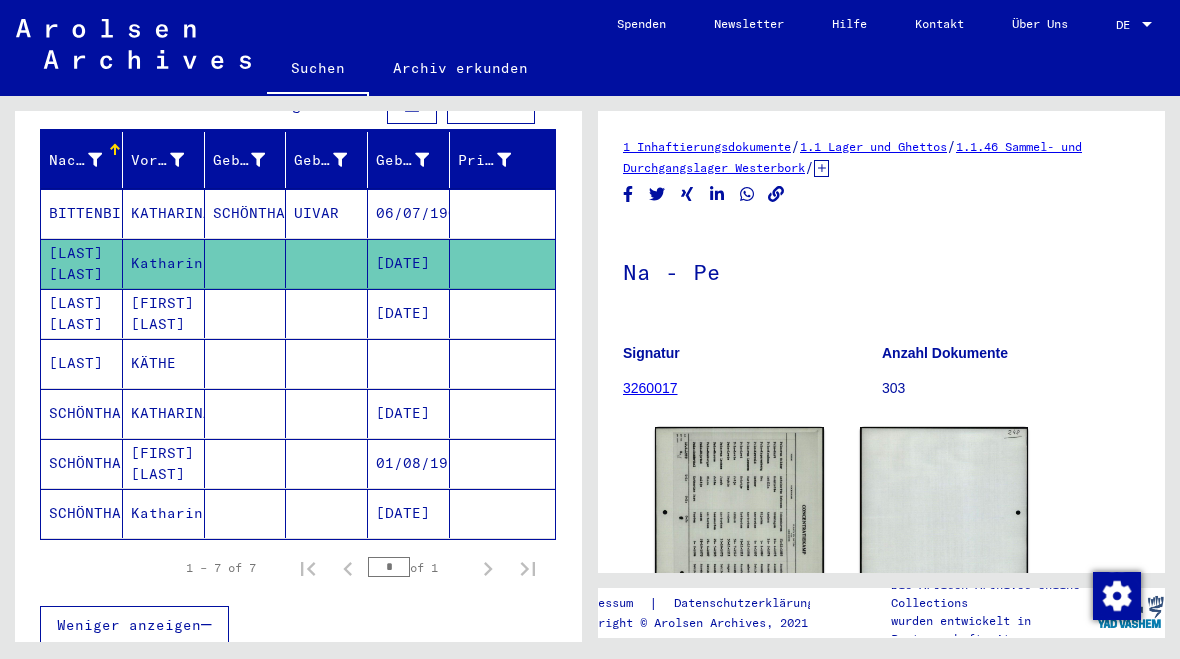 scroll, scrollTop: 0, scrollLeft: 0, axis: both 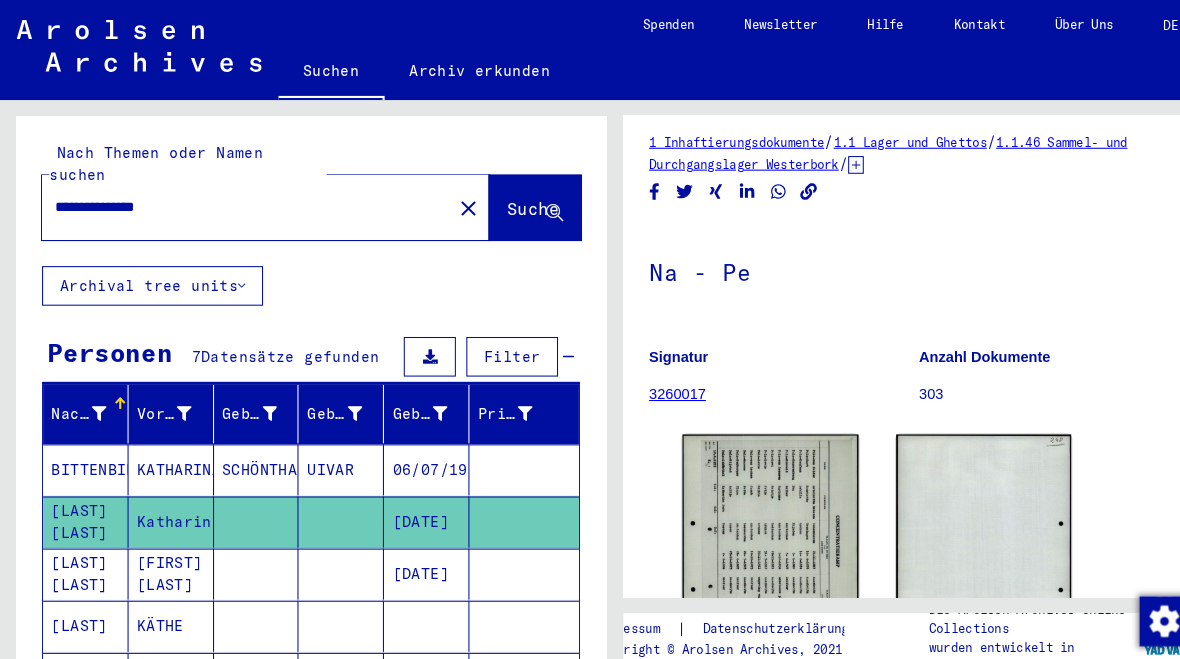 click on "**********" at bounding box center [236, 198] 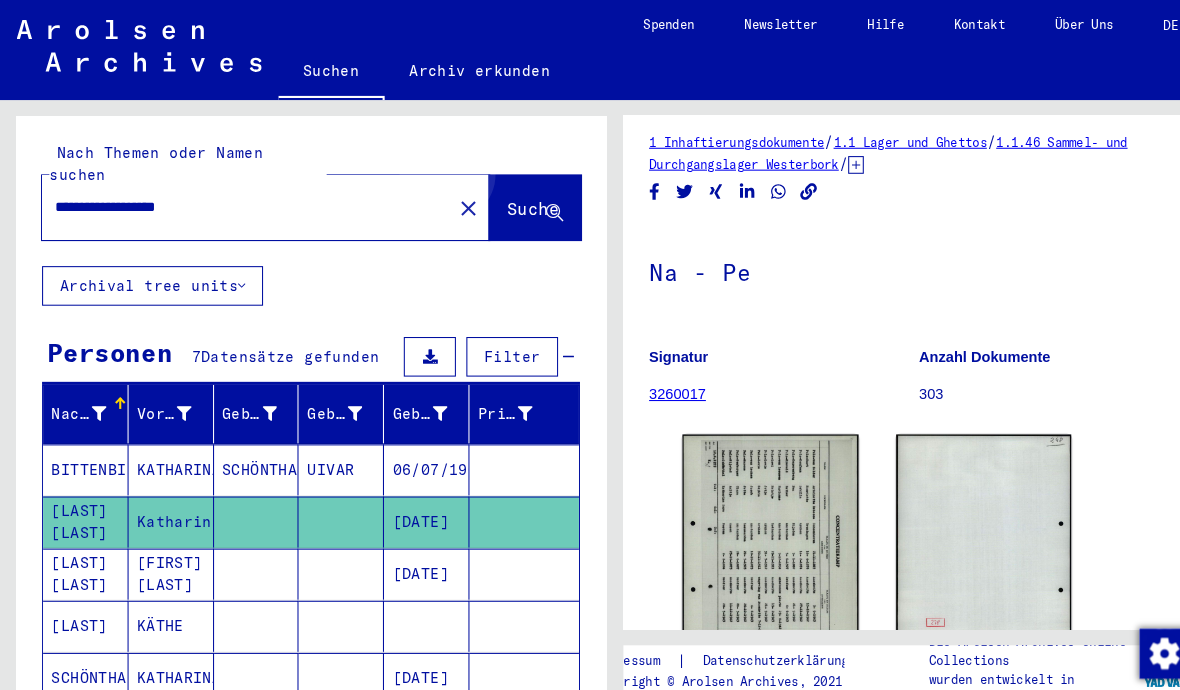 type on "**********" 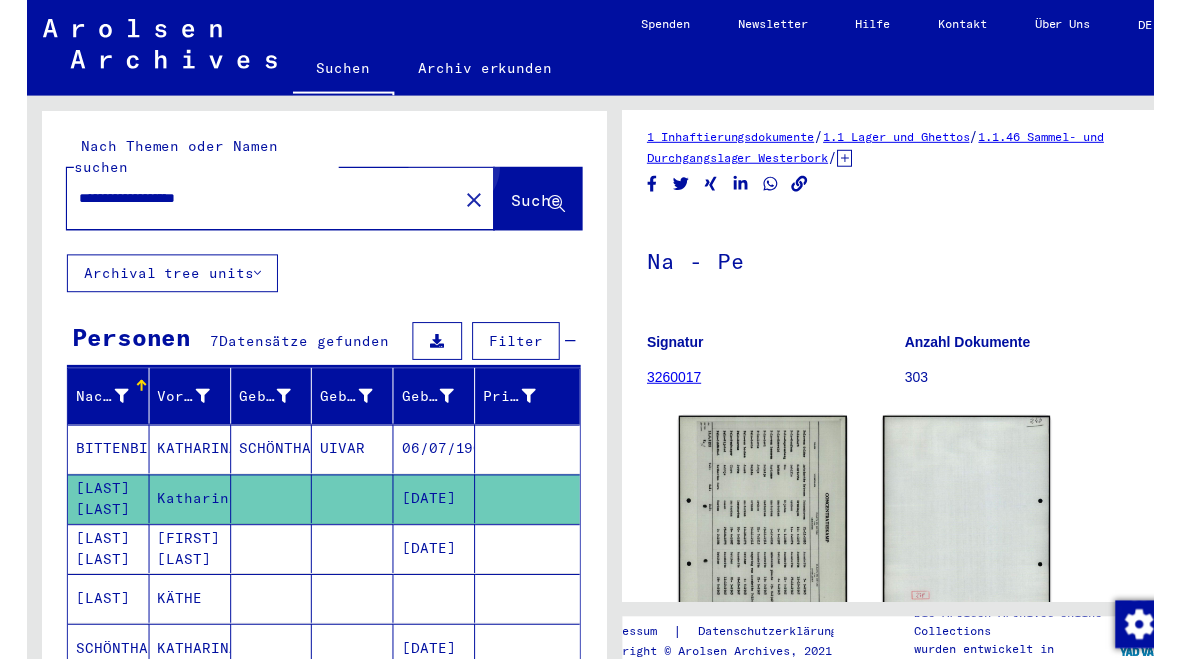 scroll, scrollTop: 0, scrollLeft: 0, axis: both 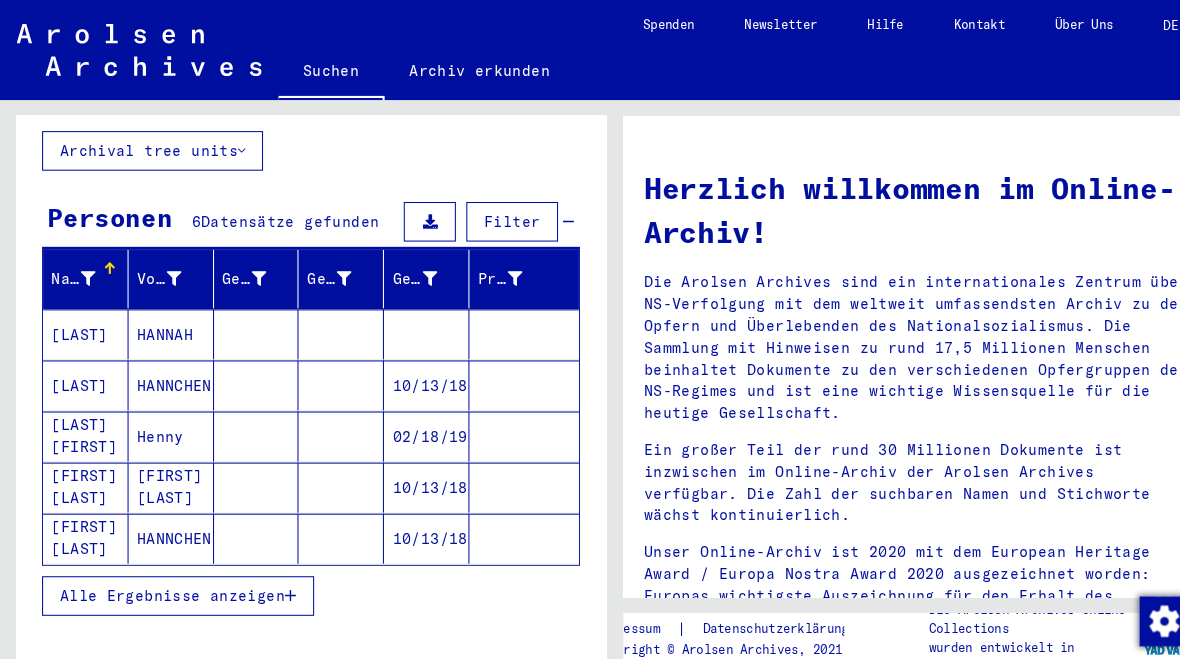 click on "HANNAH" at bounding box center [164, 370] 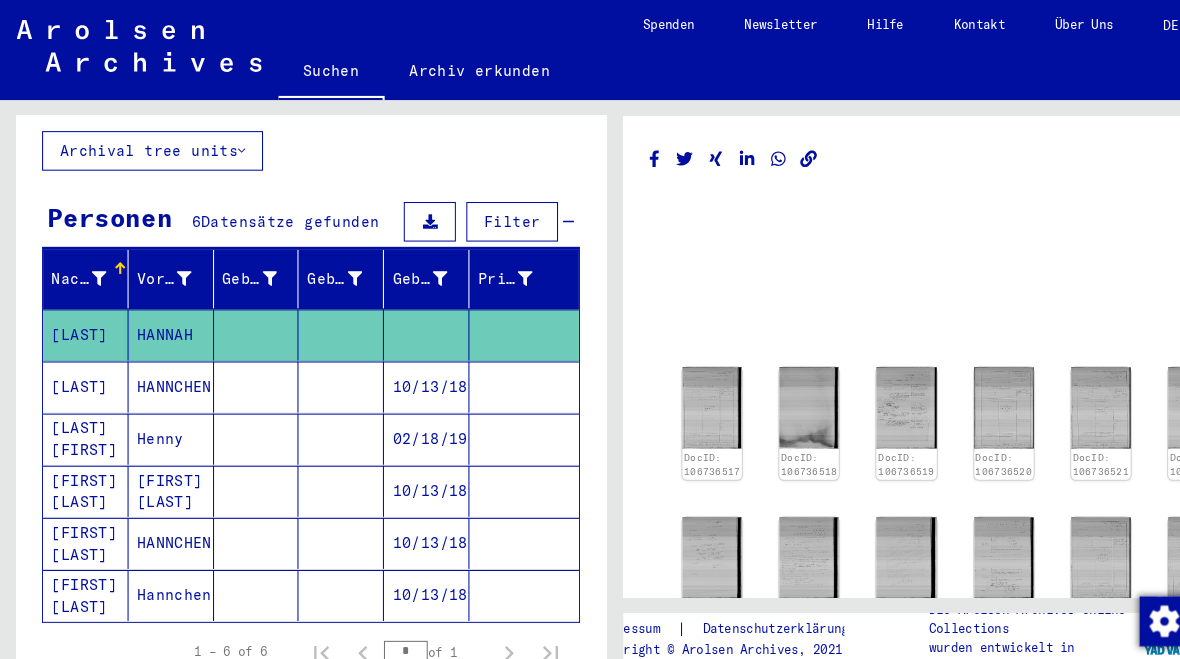 scroll, scrollTop: 0, scrollLeft: 0, axis: both 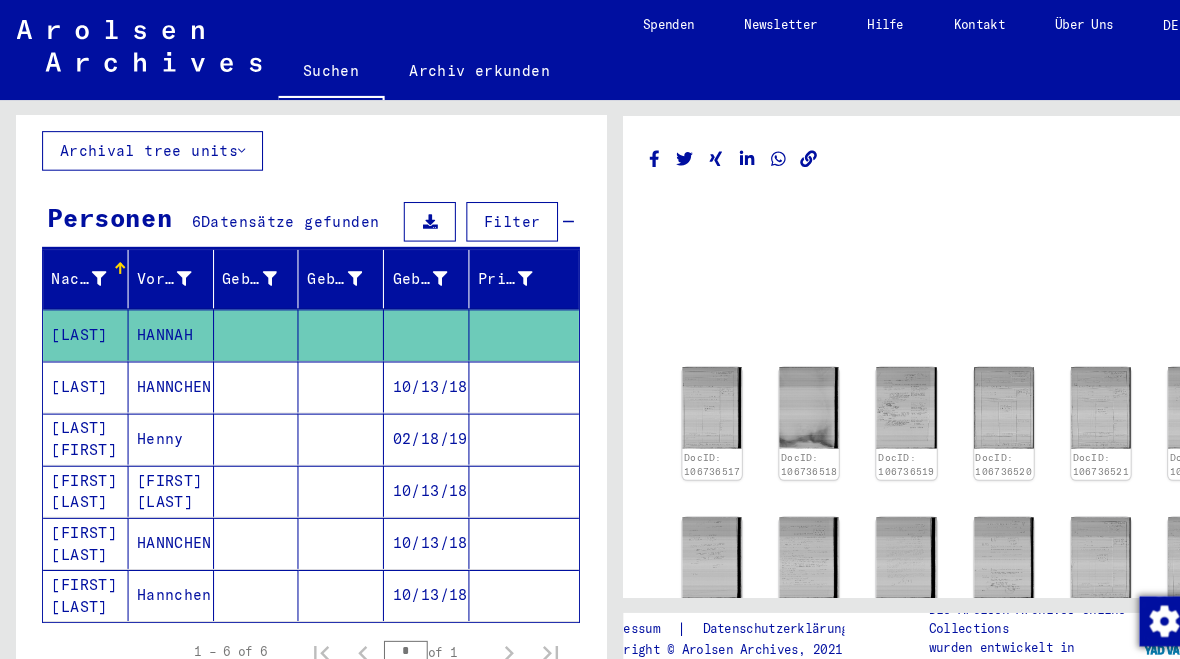 click 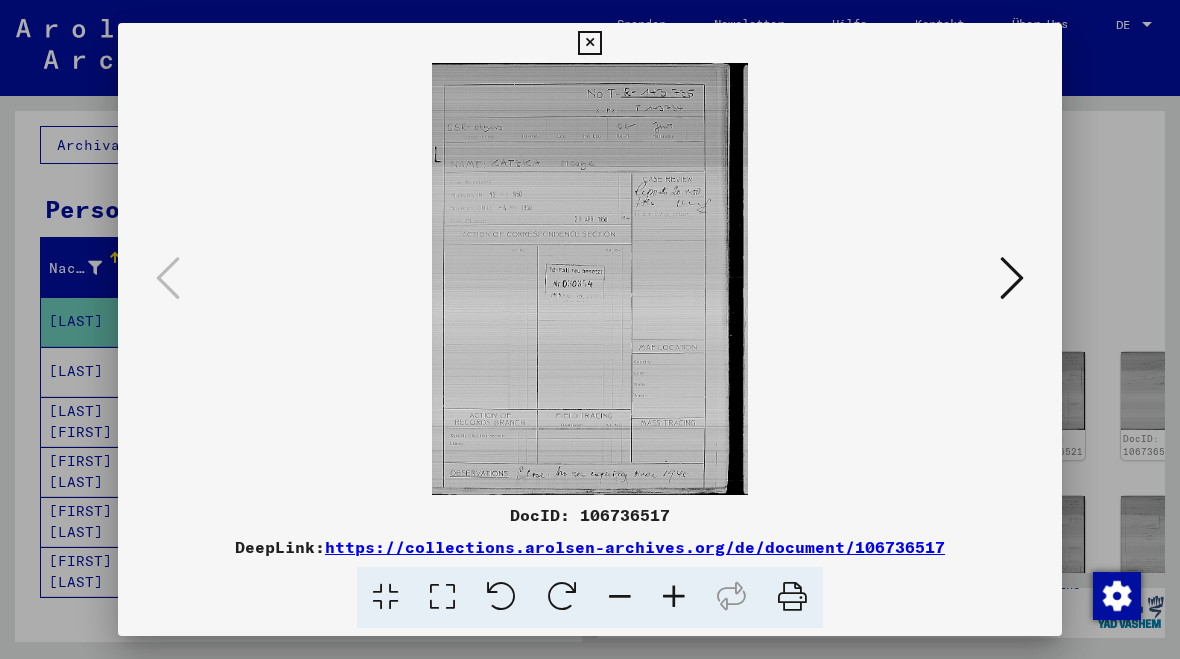 click at bounding box center (1012, 278) 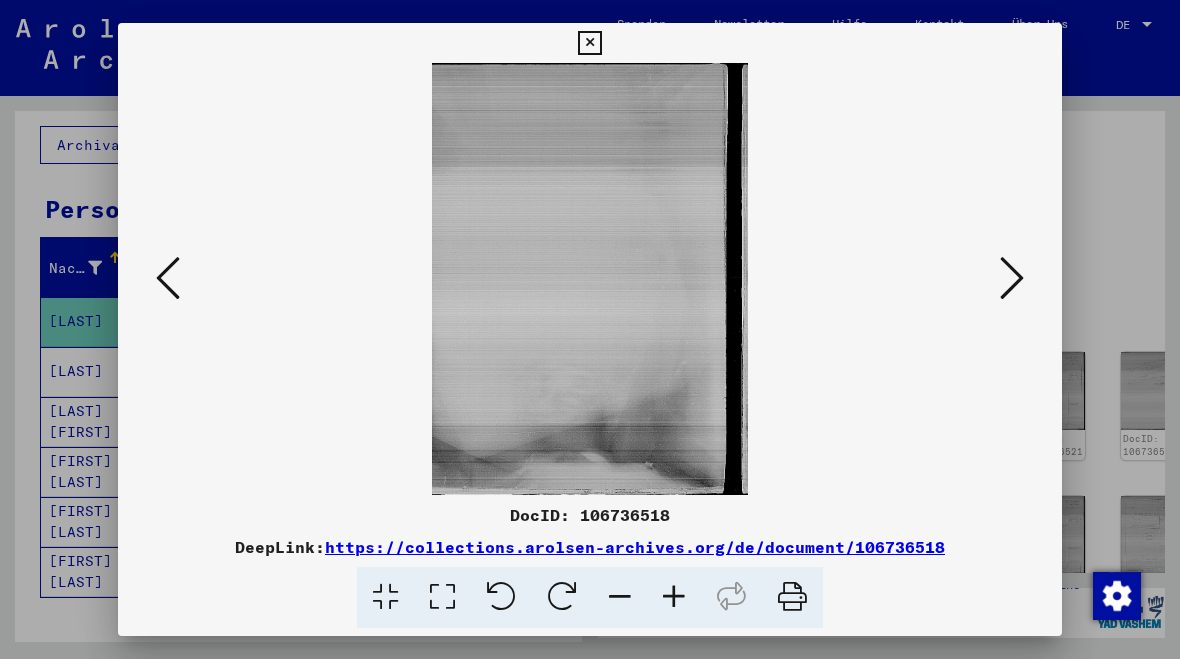 click at bounding box center [1012, 278] 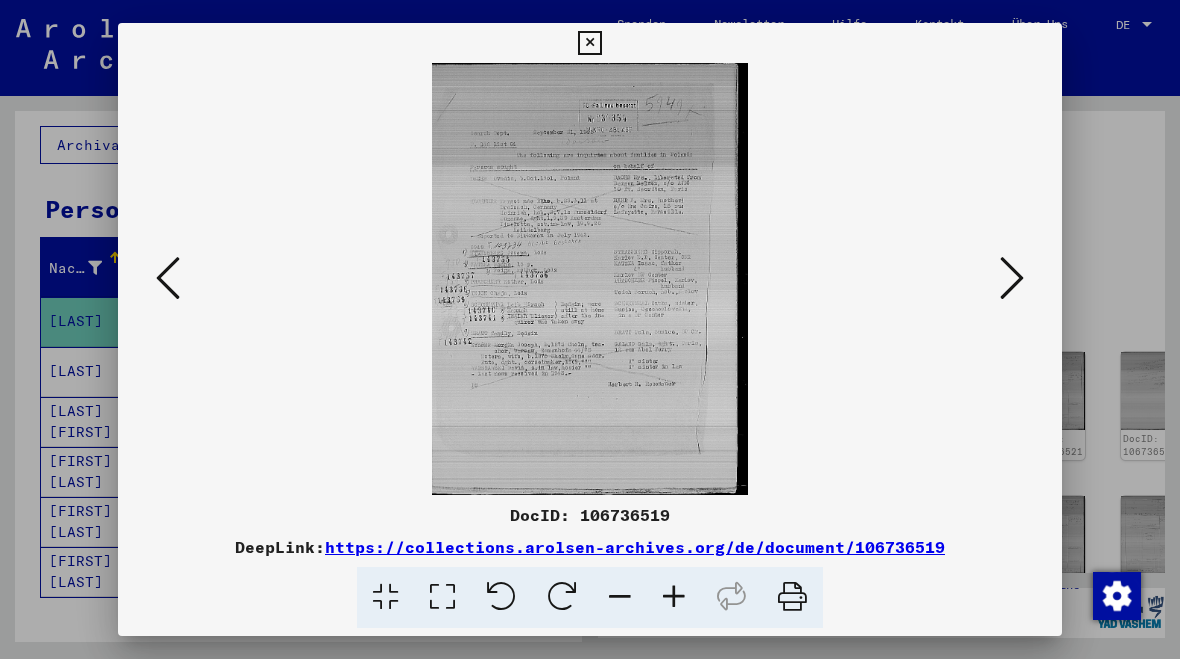 click at bounding box center [1012, 278] 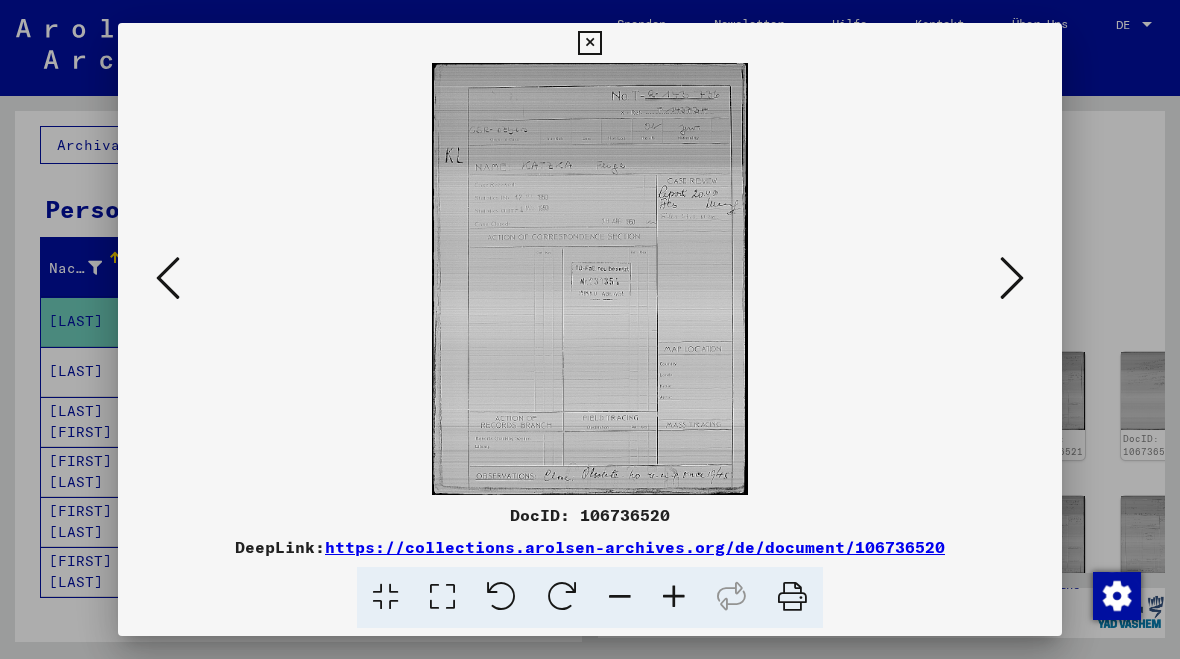 click at bounding box center (1012, 279) 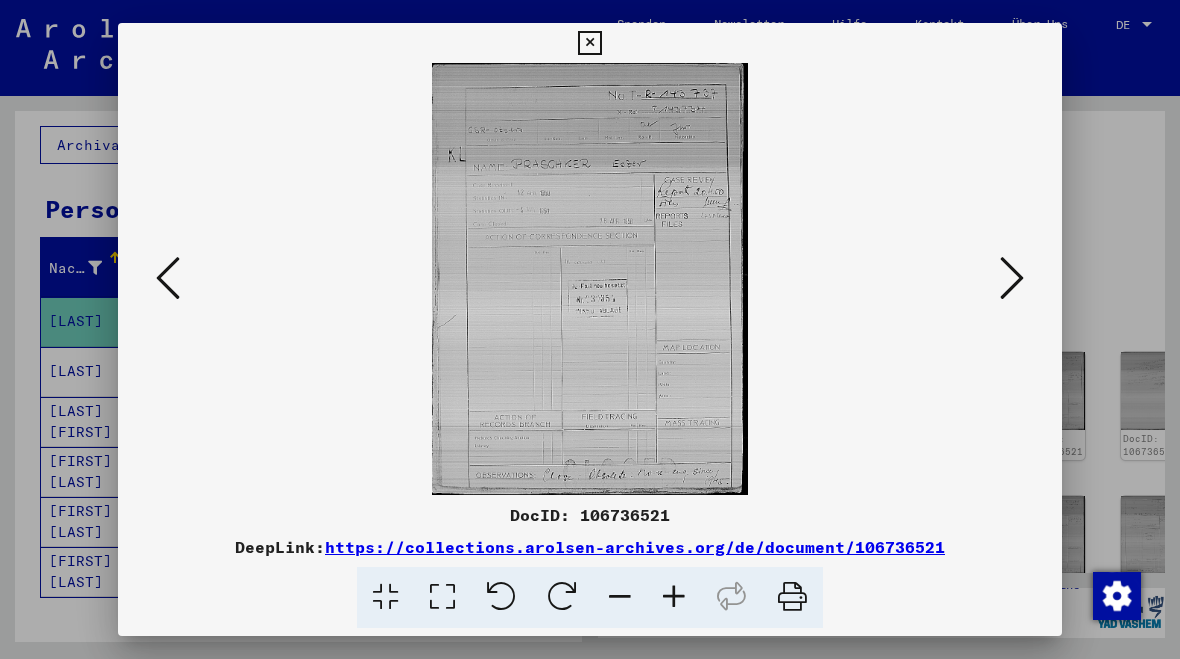 click at bounding box center [1012, 278] 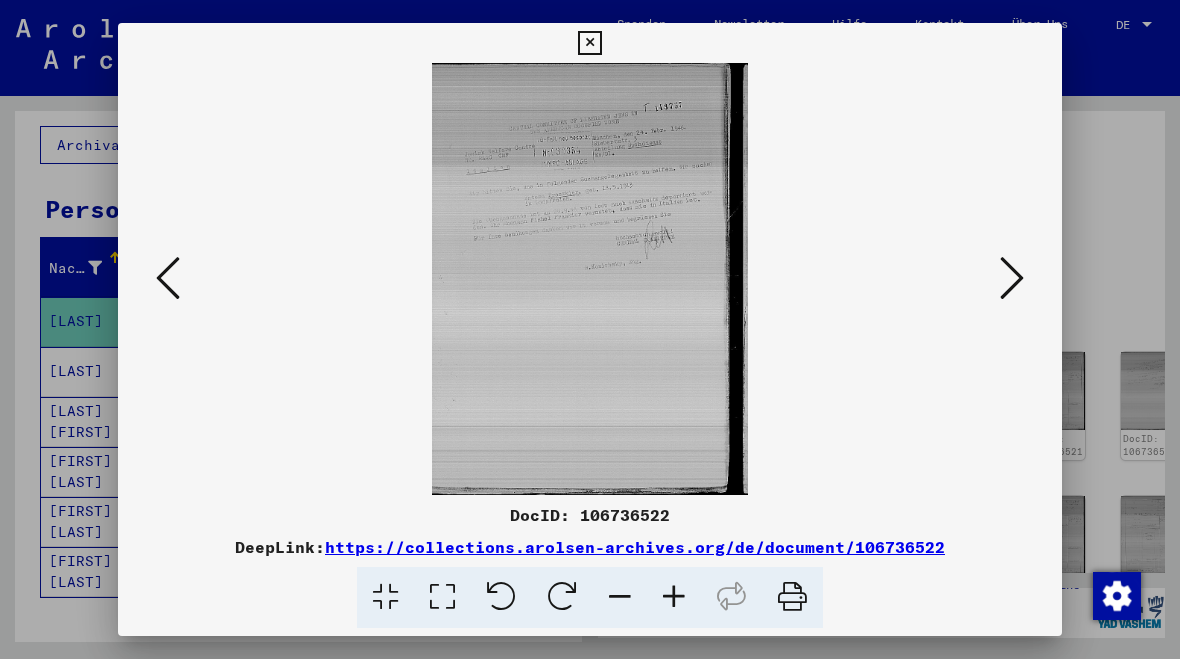 click at bounding box center [589, 43] 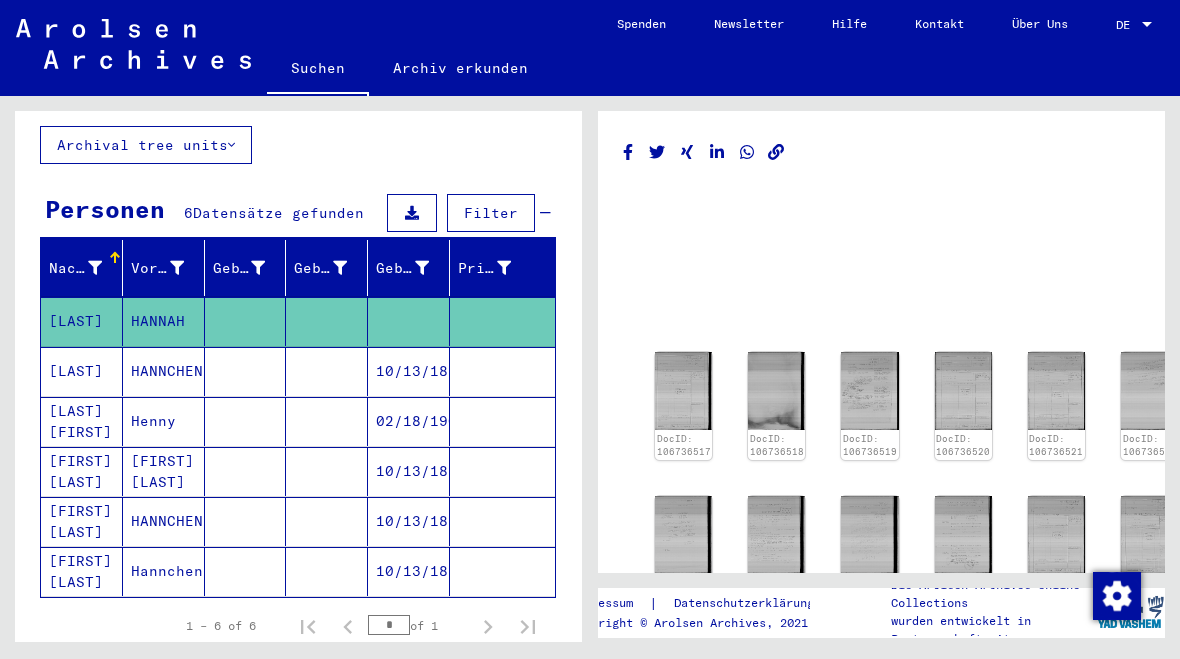 click on "HANNCHEN" at bounding box center (164, 421) 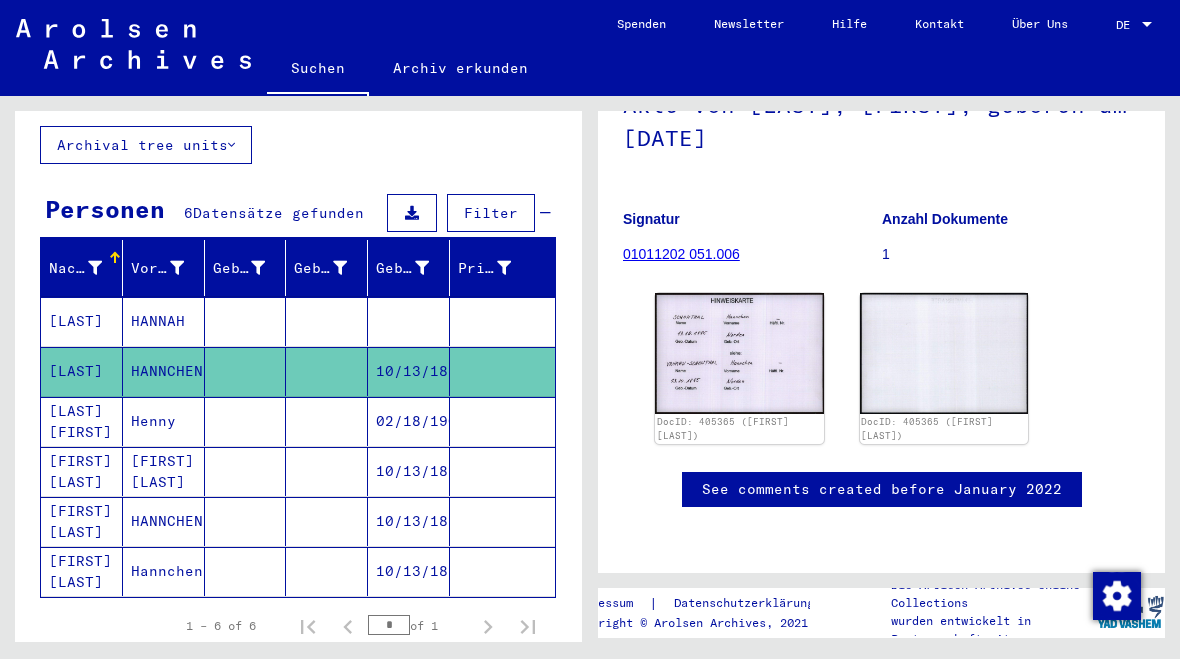 scroll, scrollTop: 192, scrollLeft: 0, axis: vertical 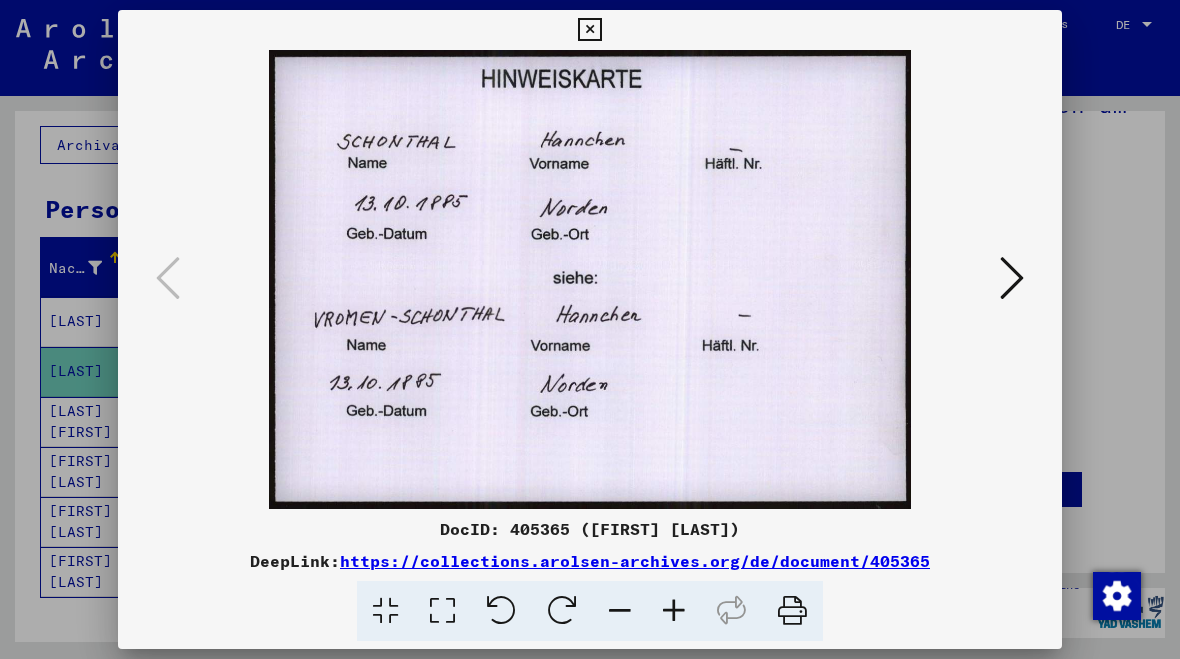 click at bounding box center [589, 30] 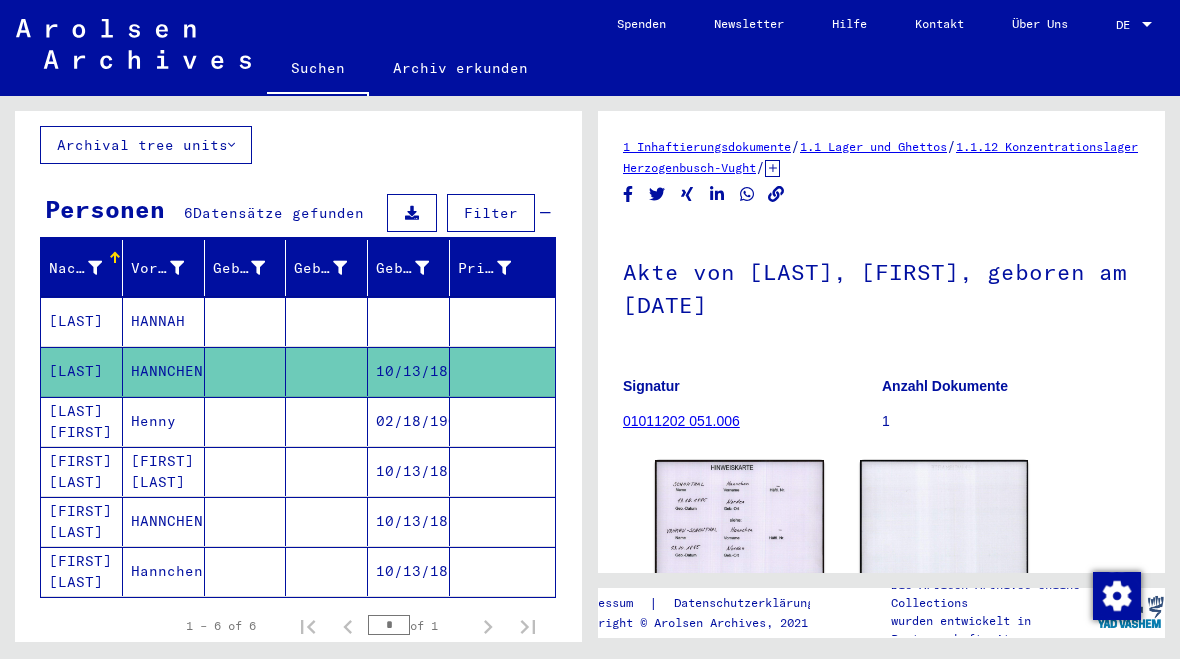 scroll, scrollTop: 0, scrollLeft: 0, axis: both 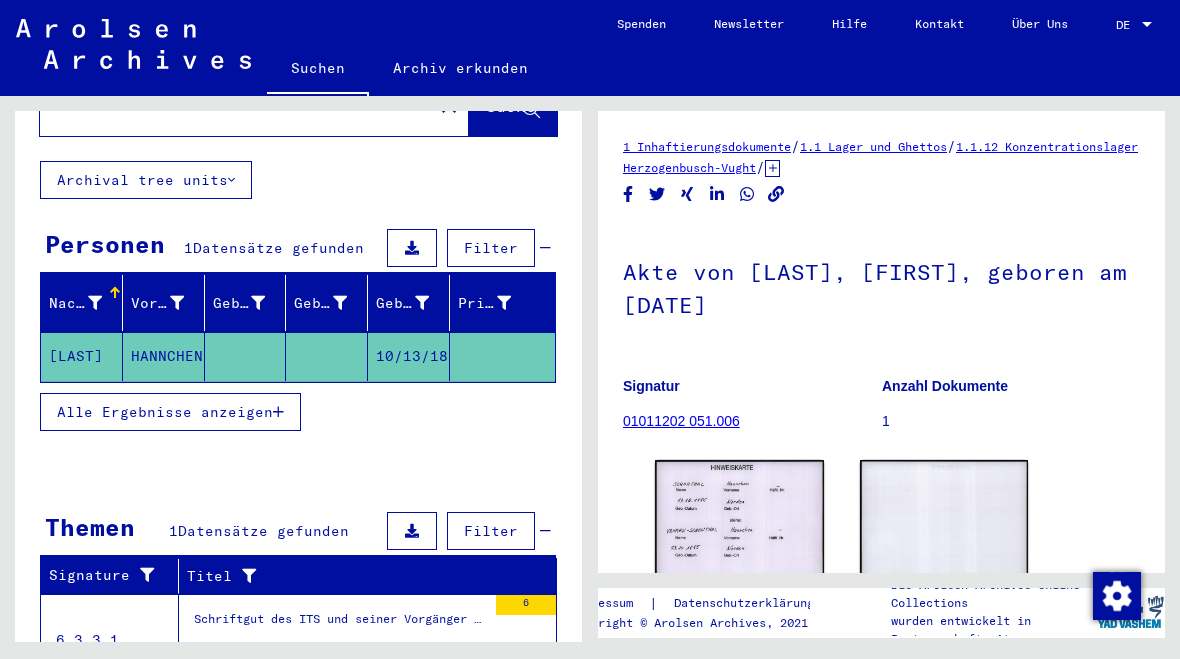 click on "HANNCHEN" 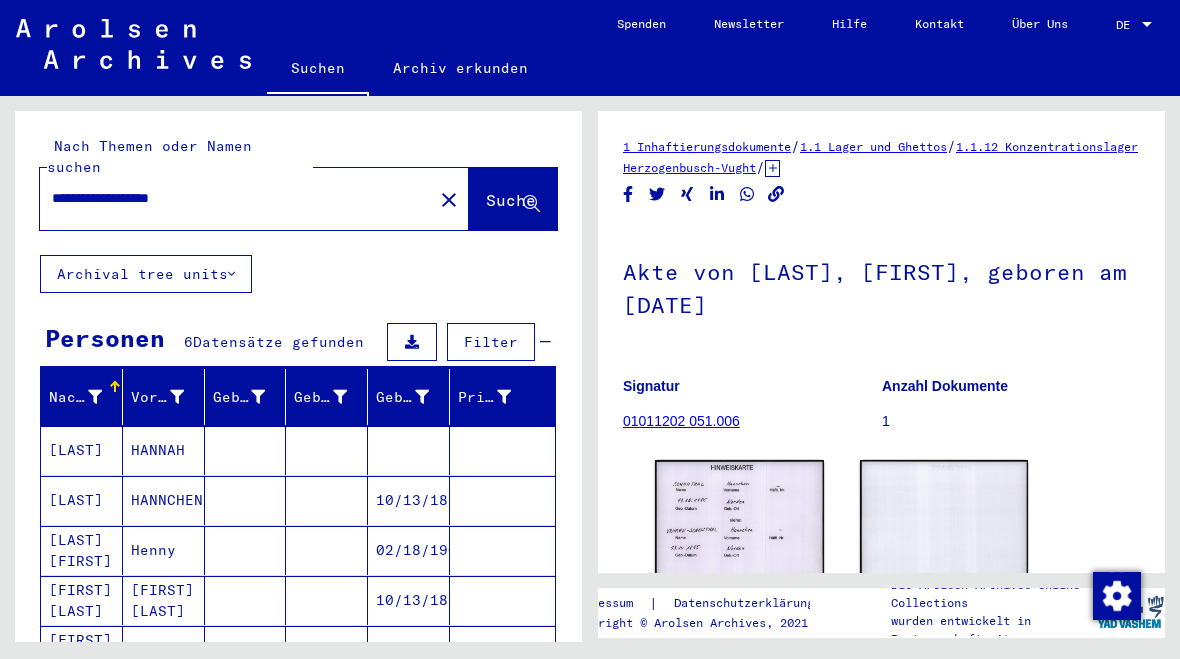 scroll, scrollTop: 0, scrollLeft: 0, axis: both 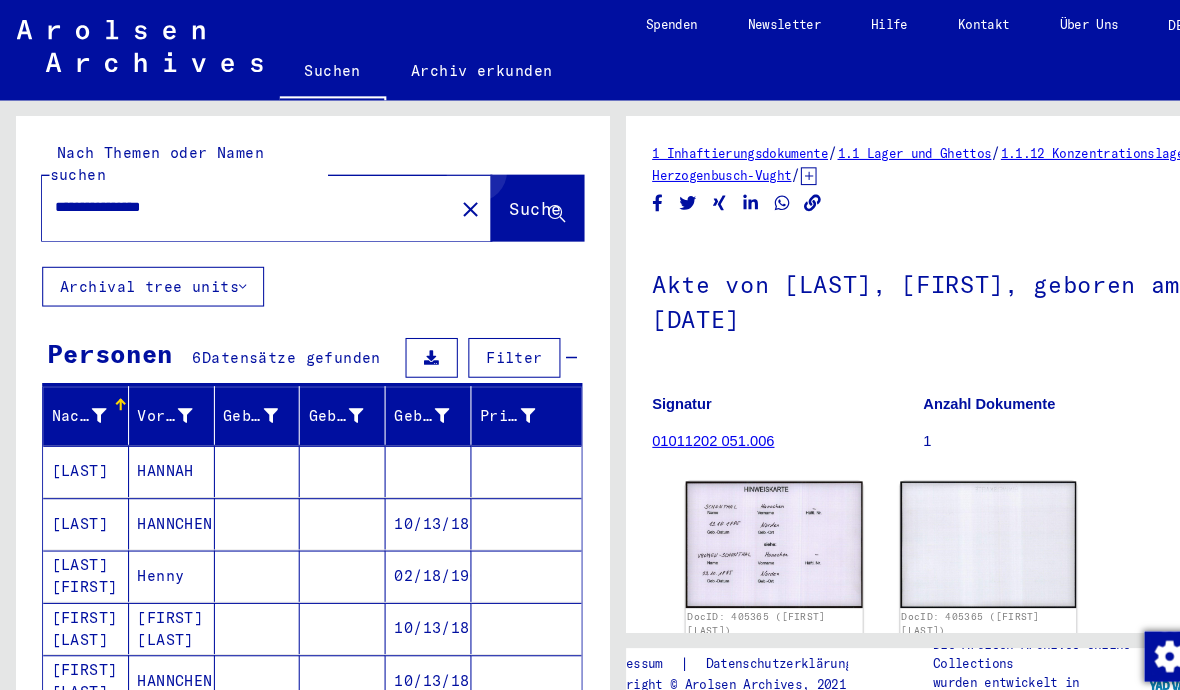 click on "Suche" 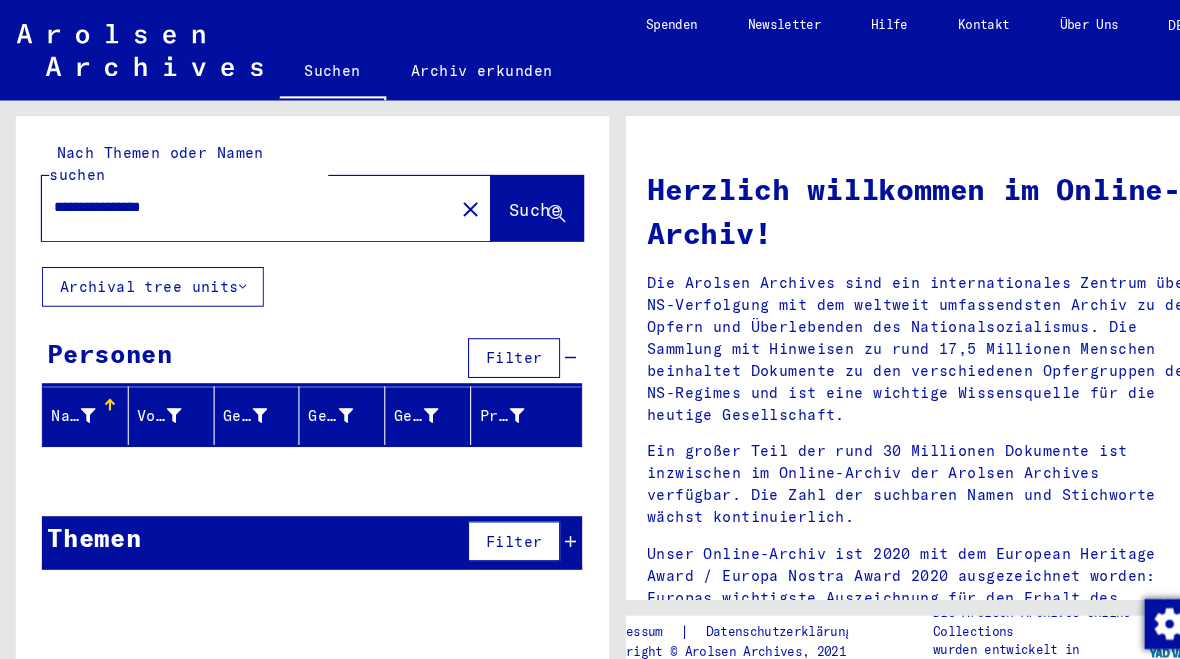 click on "**********" at bounding box center (230, 198) 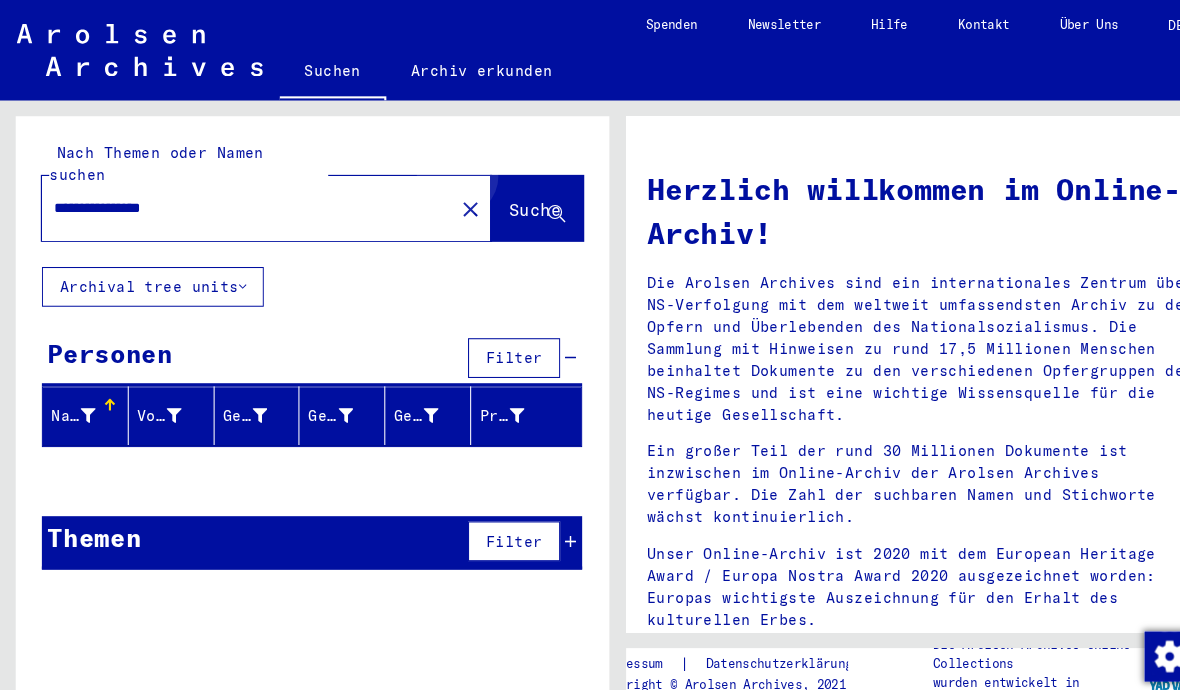 type on "**********" 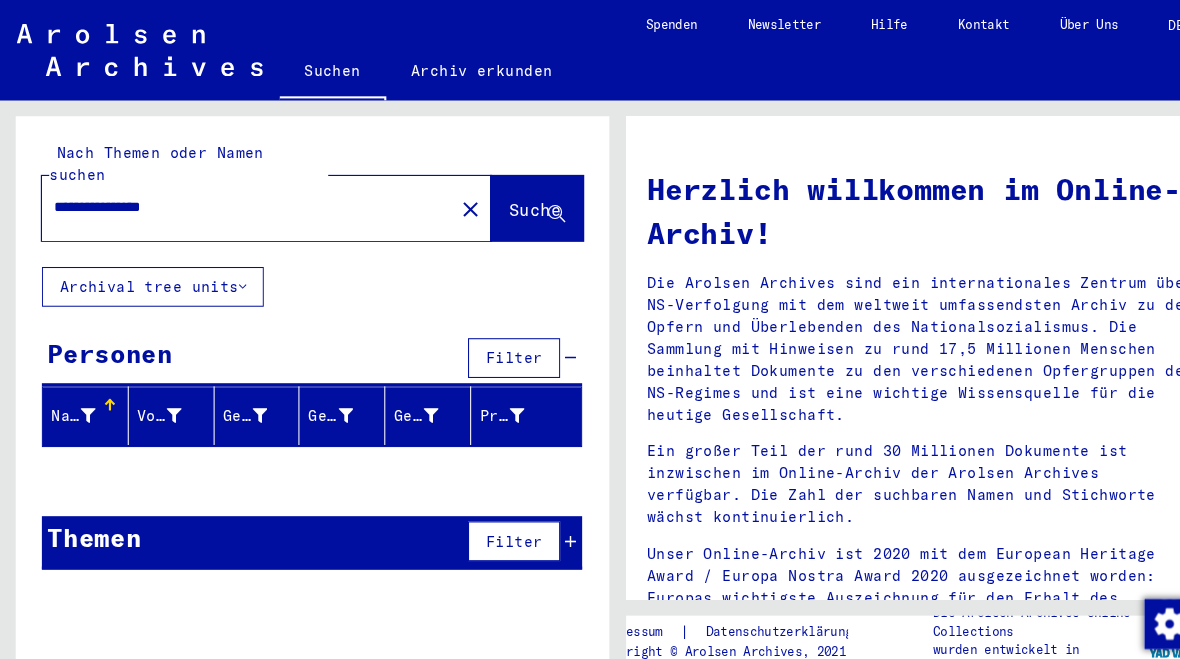 scroll, scrollTop: 0, scrollLeft: 0, axis: both 